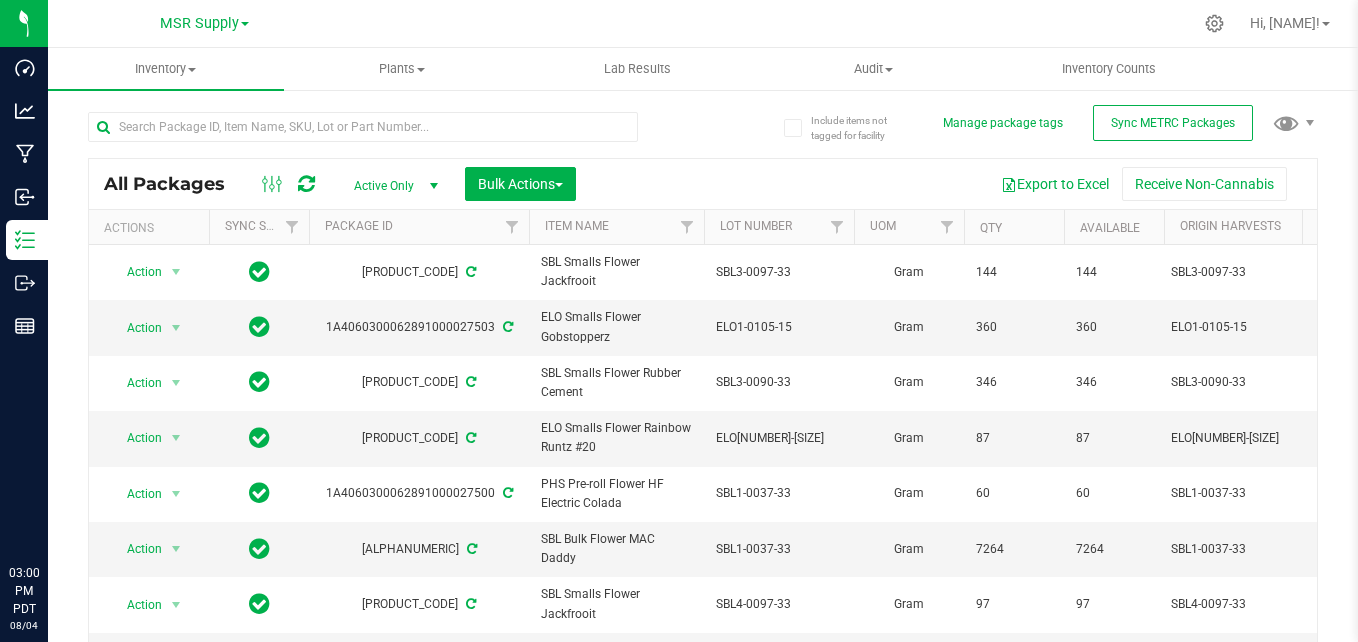 scroll, scrollTop: 0, scrollLeft: 0, axis: both 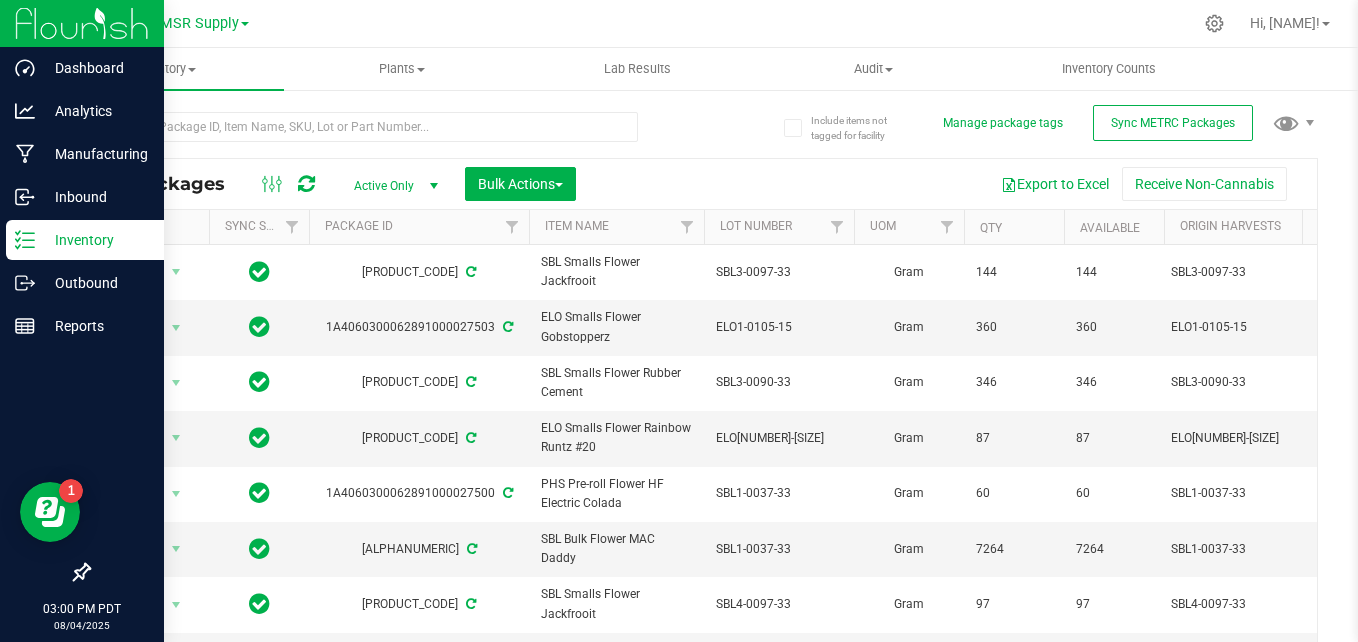 click 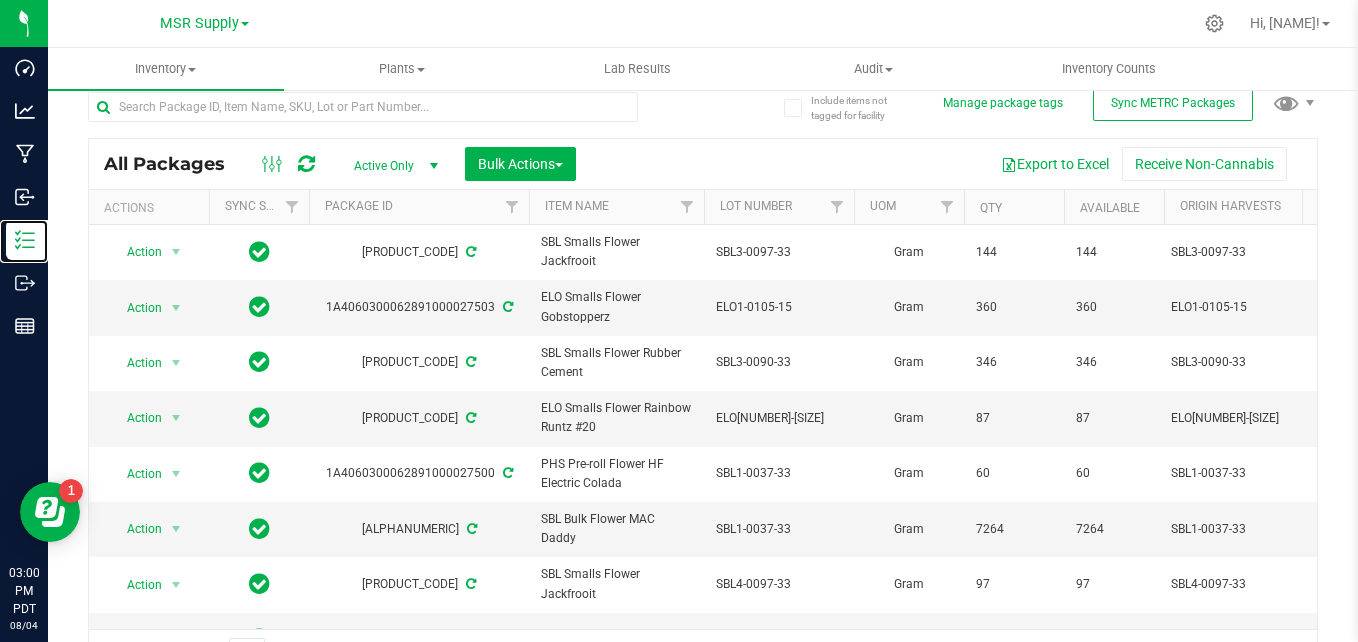 scroll, scrollTop: 0, scrollLeft: 0, axis: both 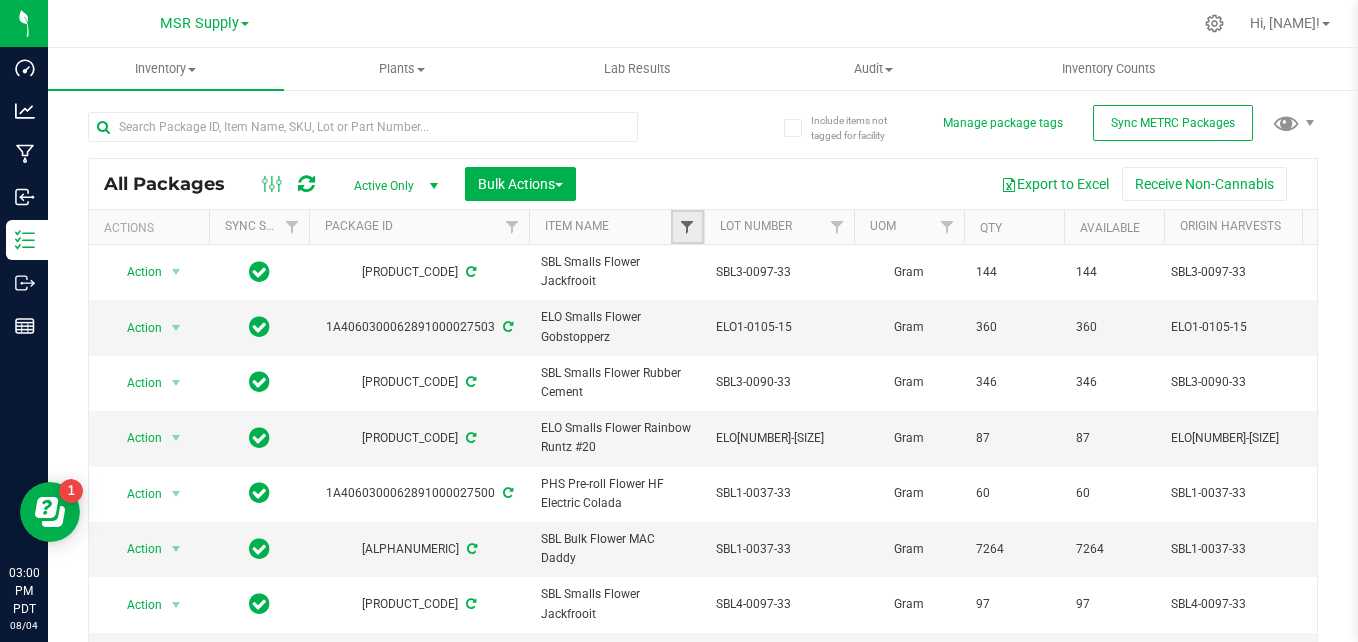 click at bounding box center (687, 227) 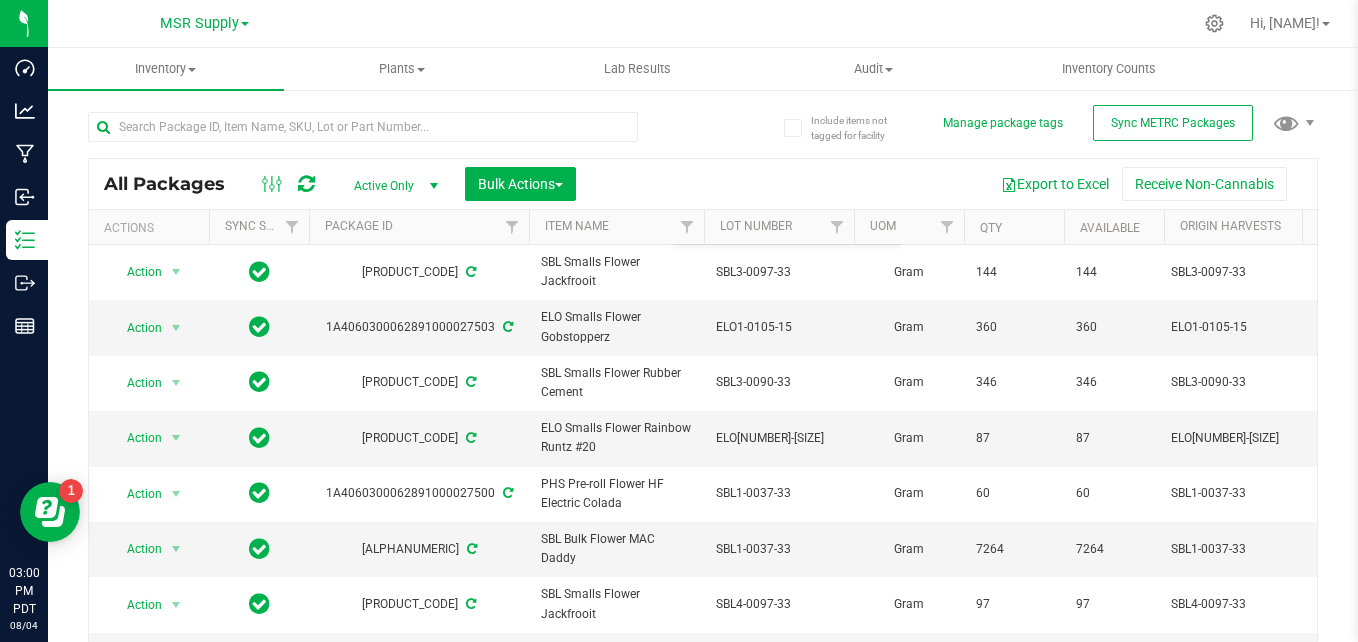 click at bounding box center (395, 126) 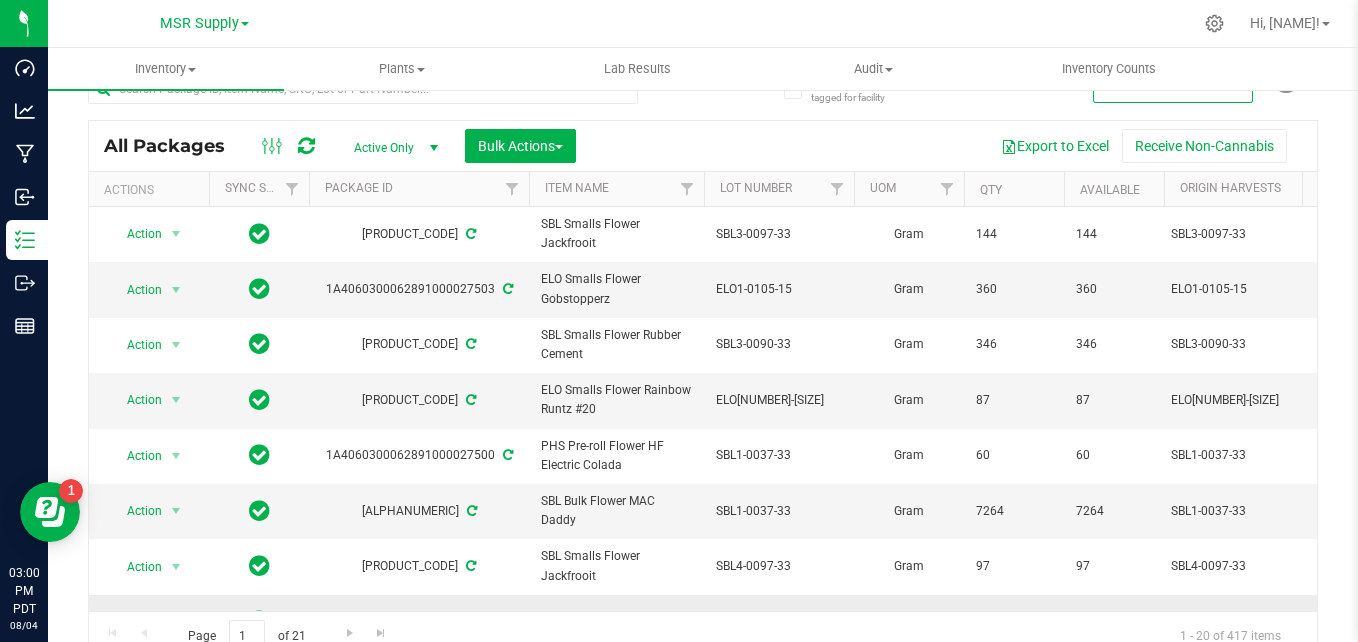 scroll, scrollTop: 56, scrollLeft: 0, axis: vertical 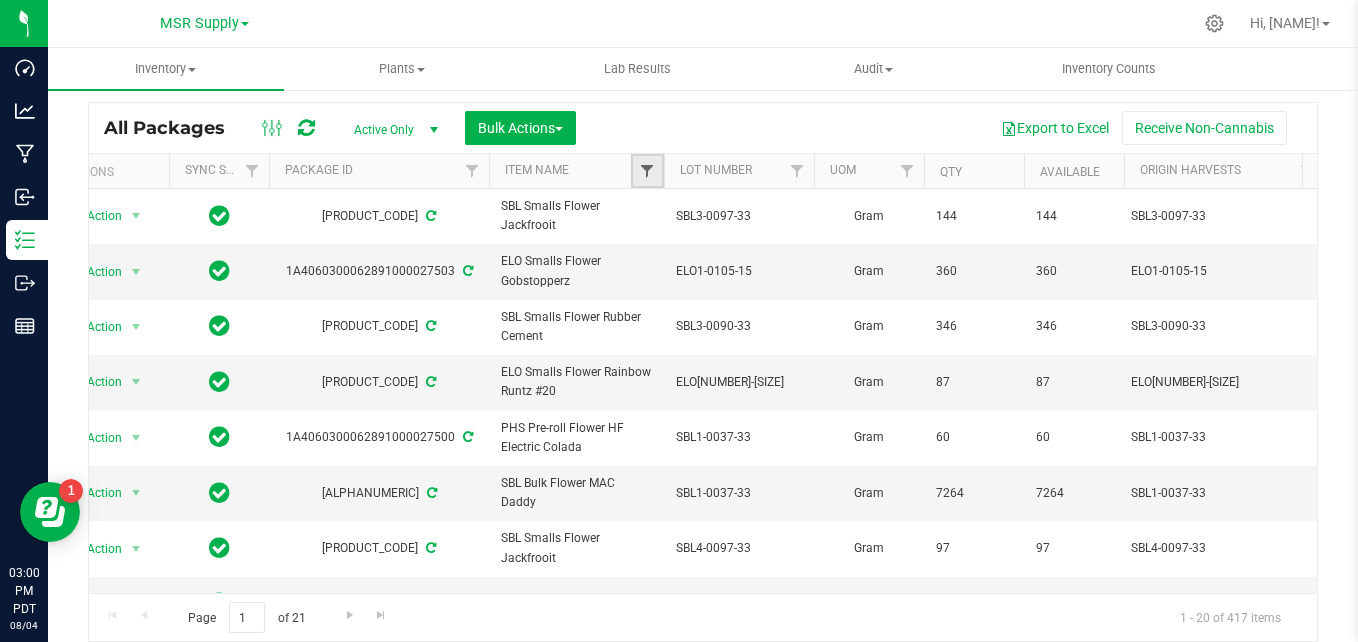 click at bounding box center (647, 171) 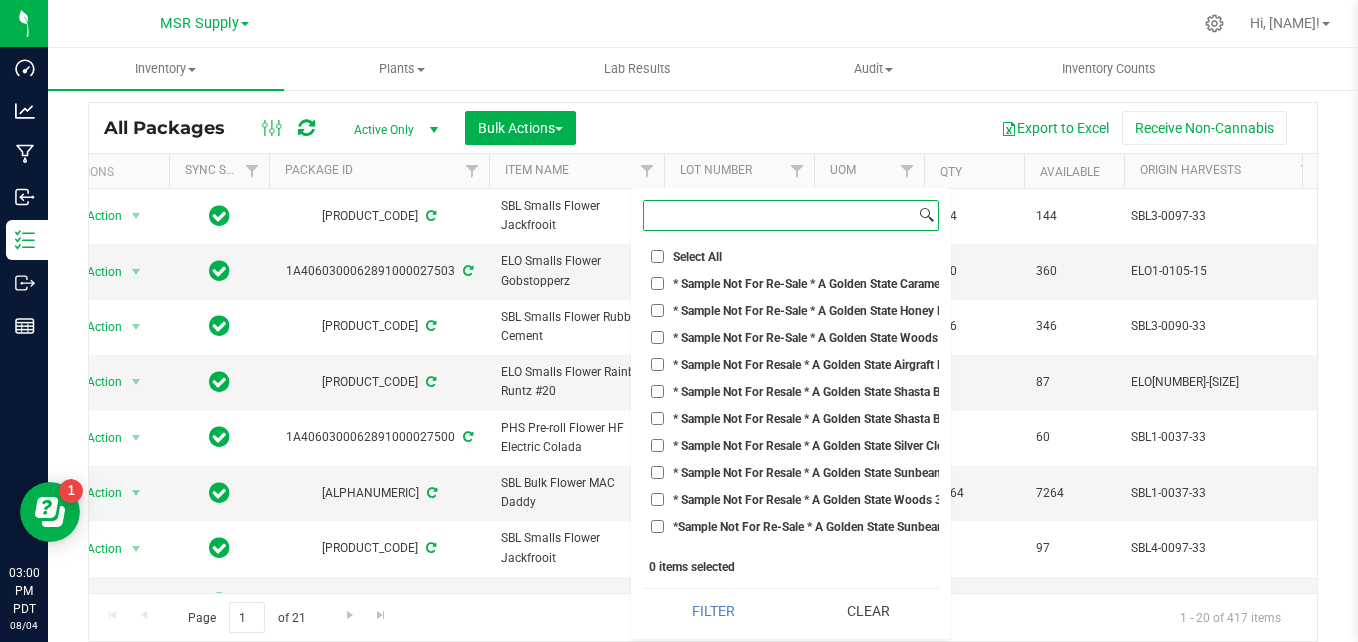 click at bounding box center (779, 215) 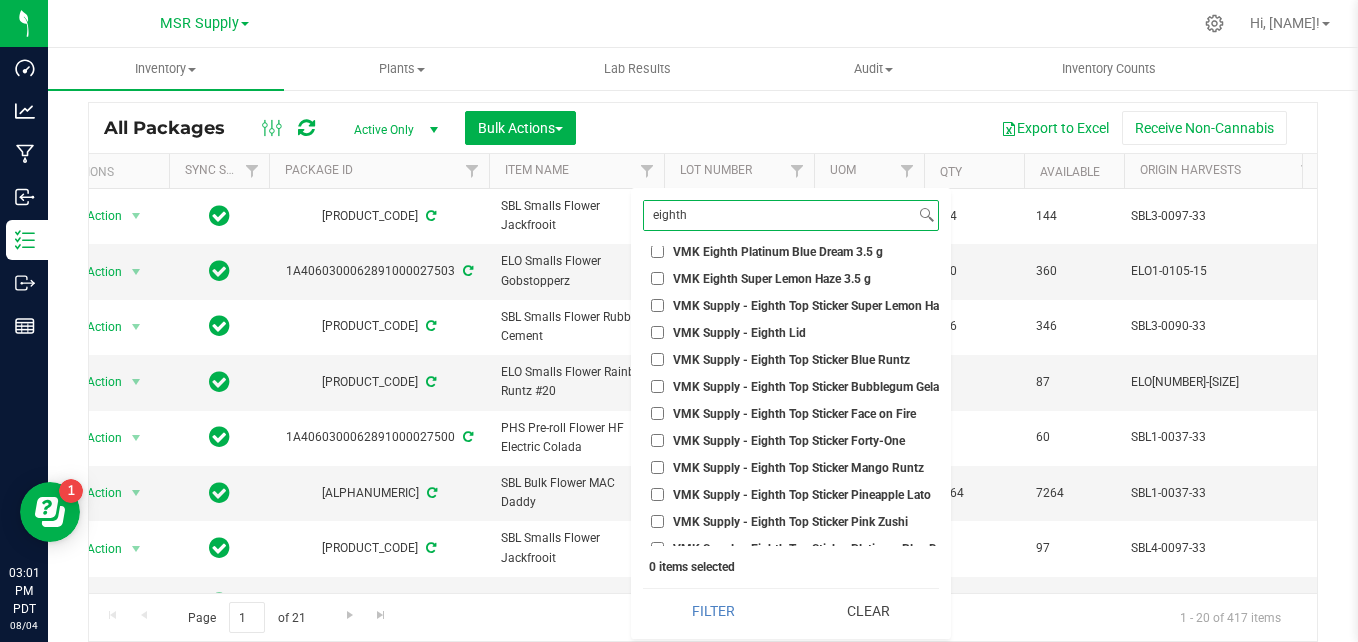 scroll, scrollTop: 8808, scrollLeft: 0, axis: vertical 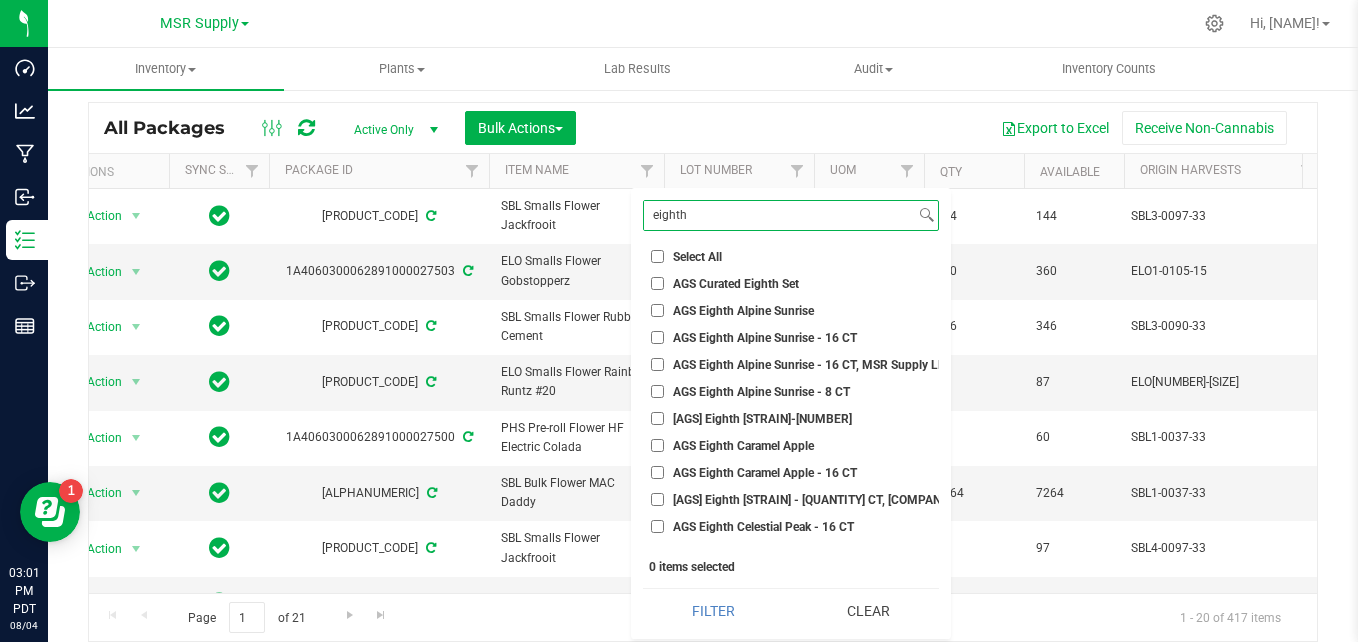 type on "eighth" 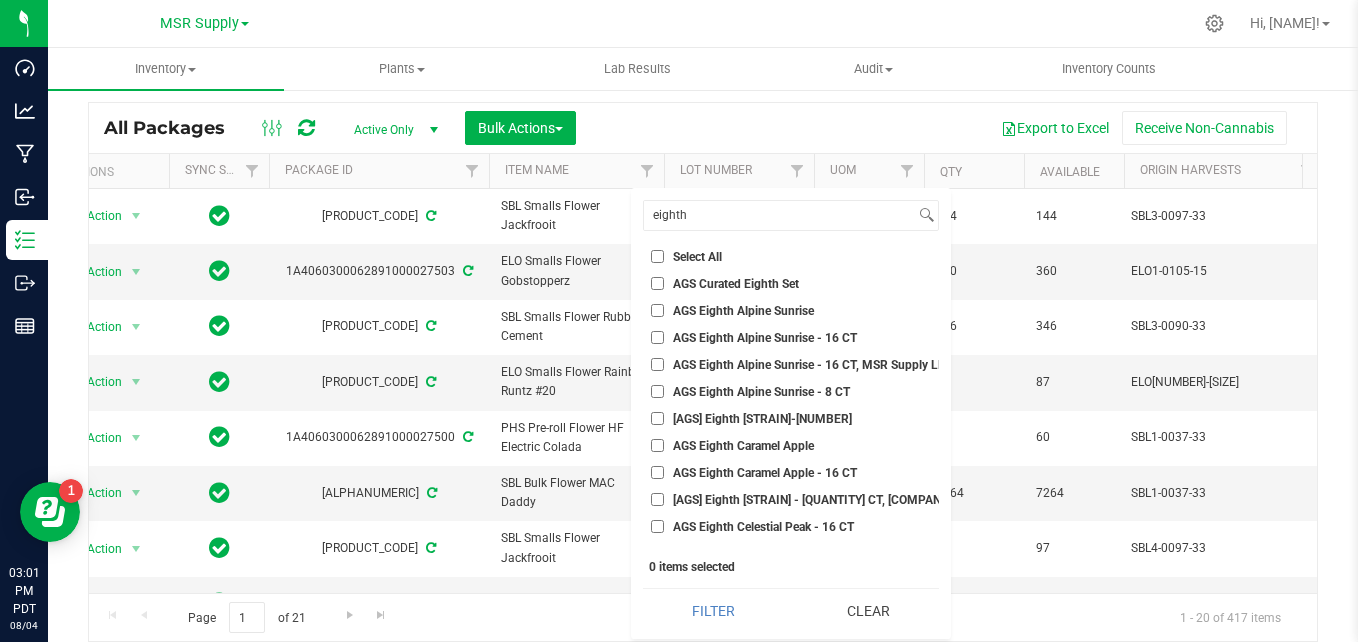 click on "Select All" at bounding box center [657, 256] 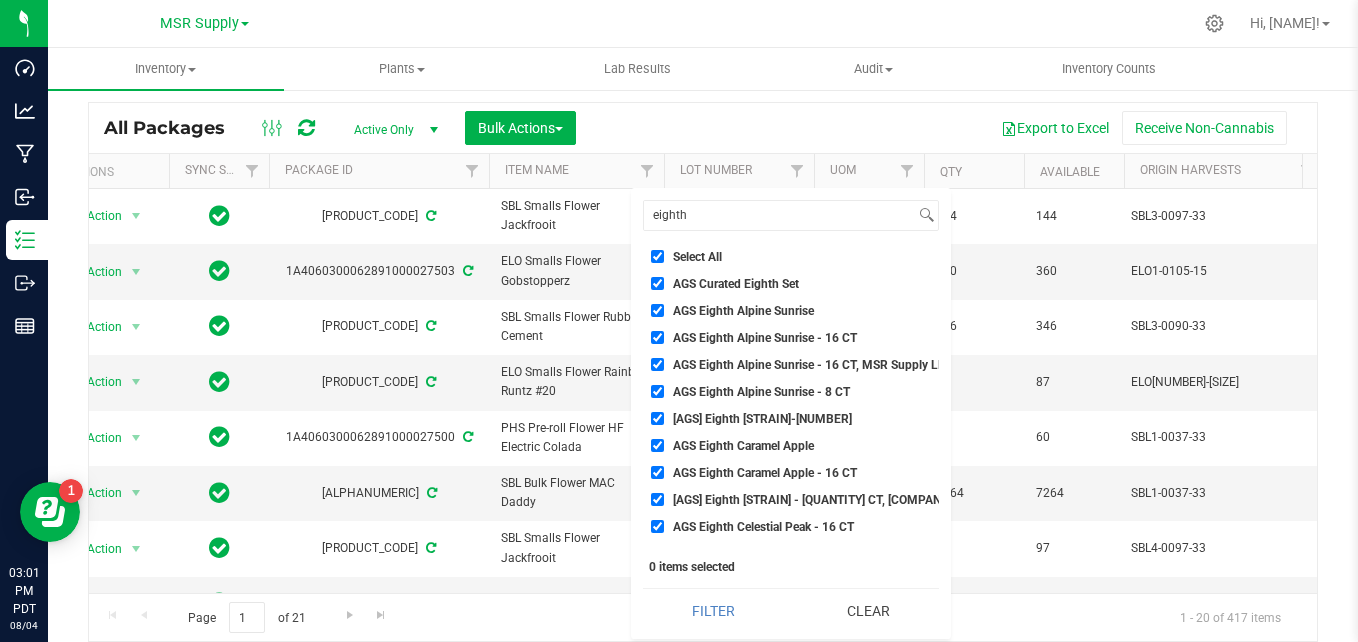 checkbox on "true" 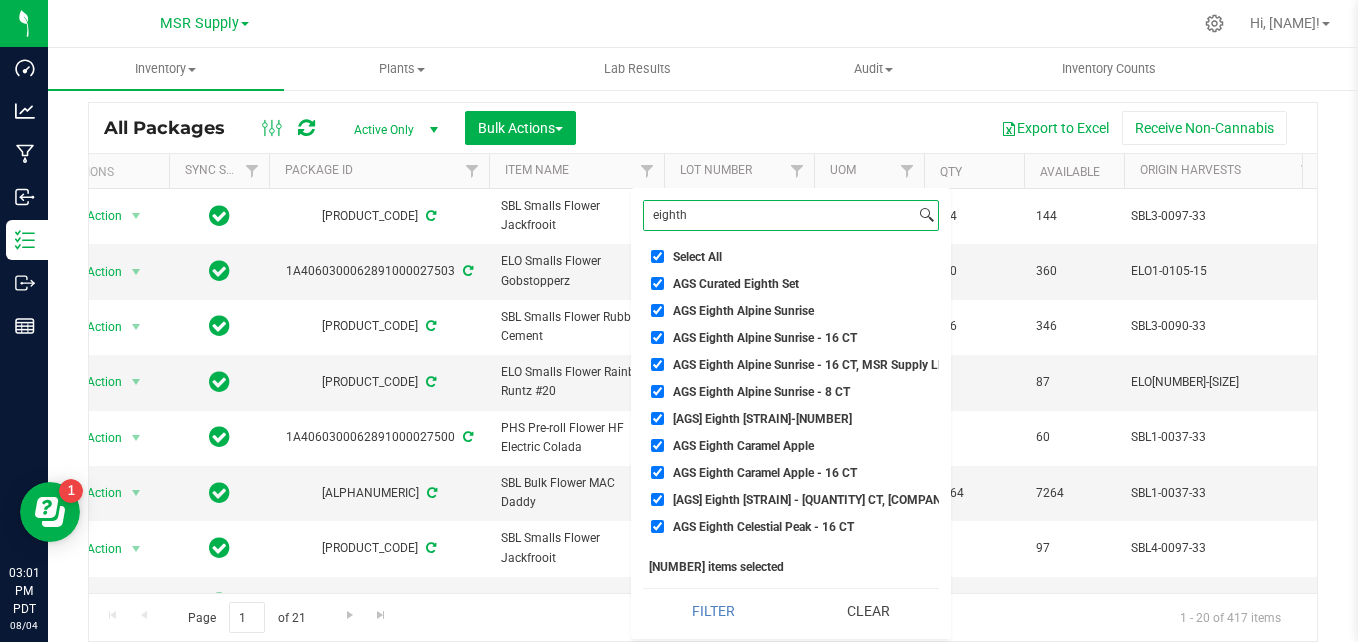click on "eighth" at bounding box center [779, 215] 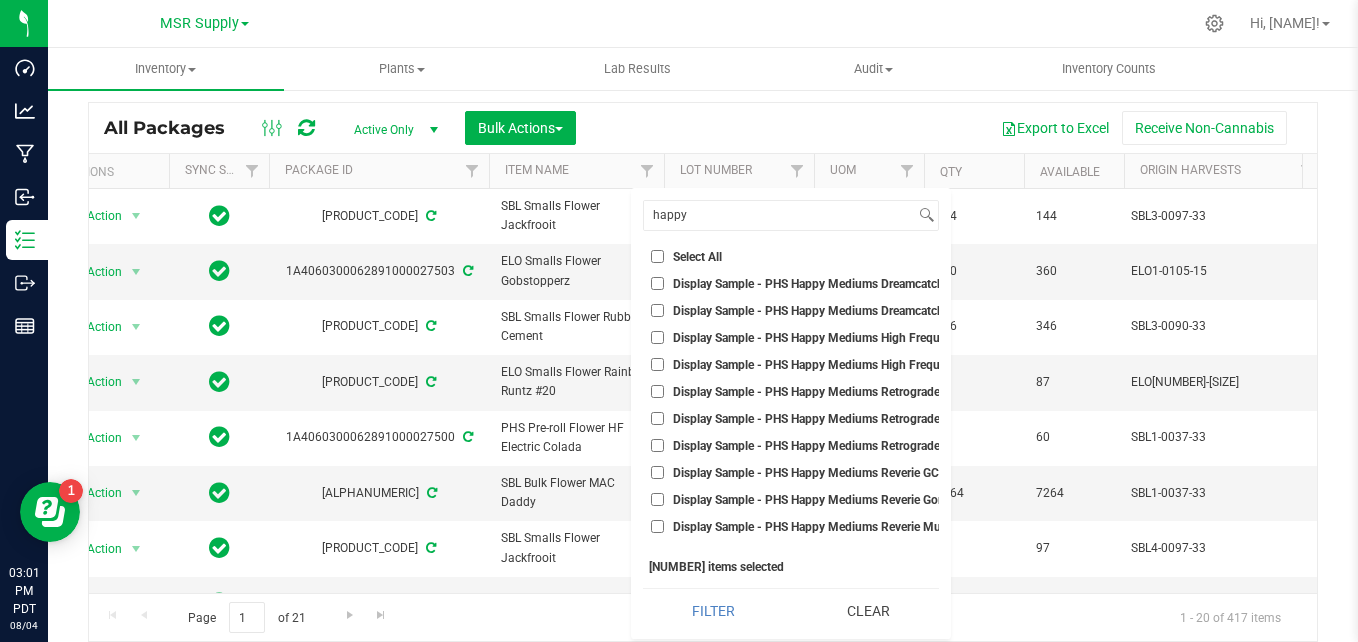 click on "Select All" at bounding box center (791, 256) 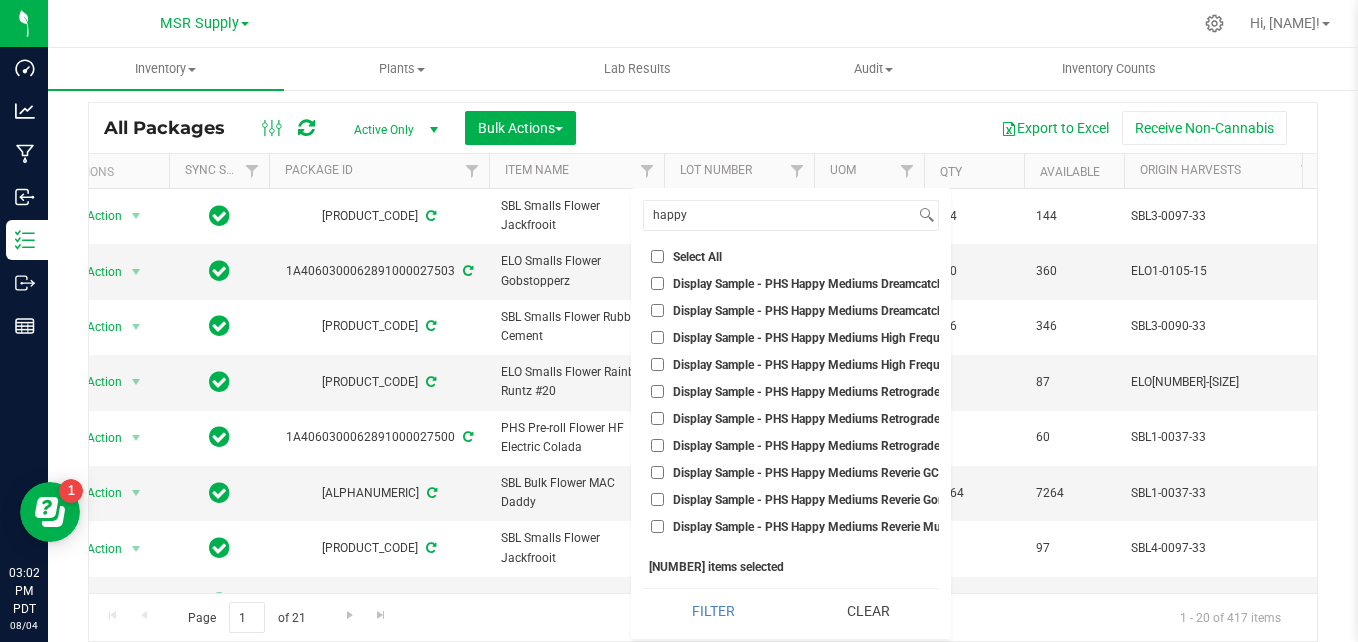 click on "Select All" at bounding box center [657, 256] 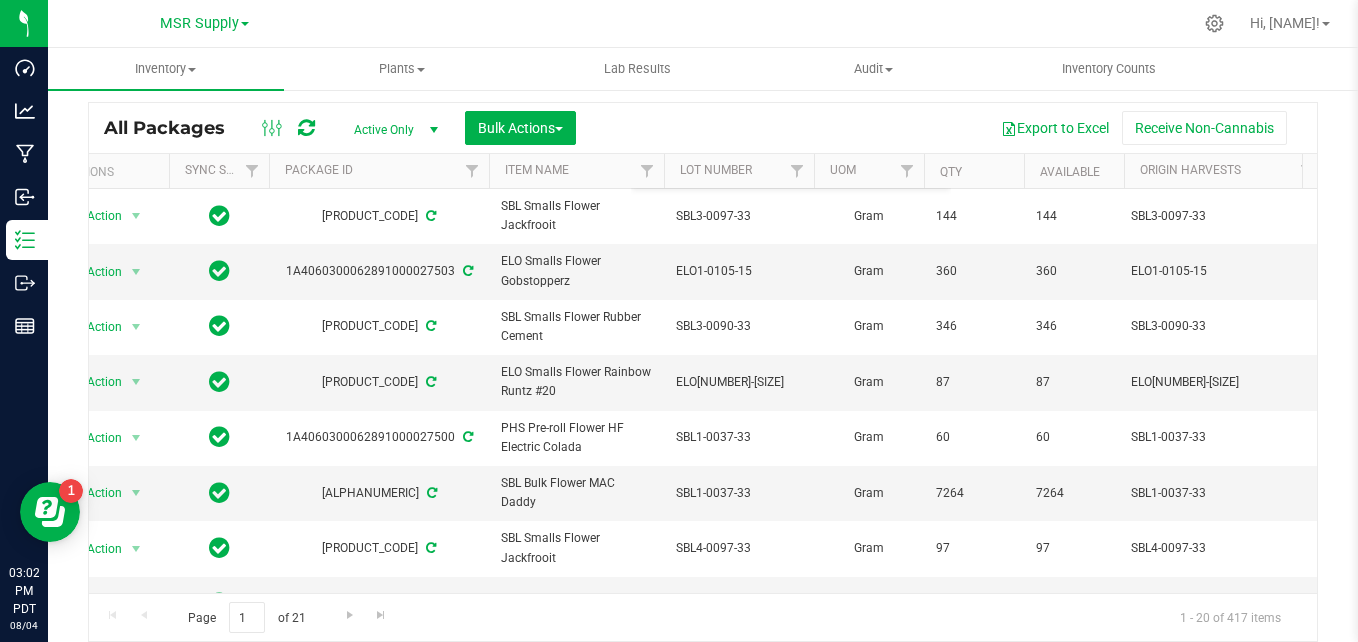 click on "Export to Excel
Receive Non-Cannabis" at bounding box center (946, 128) 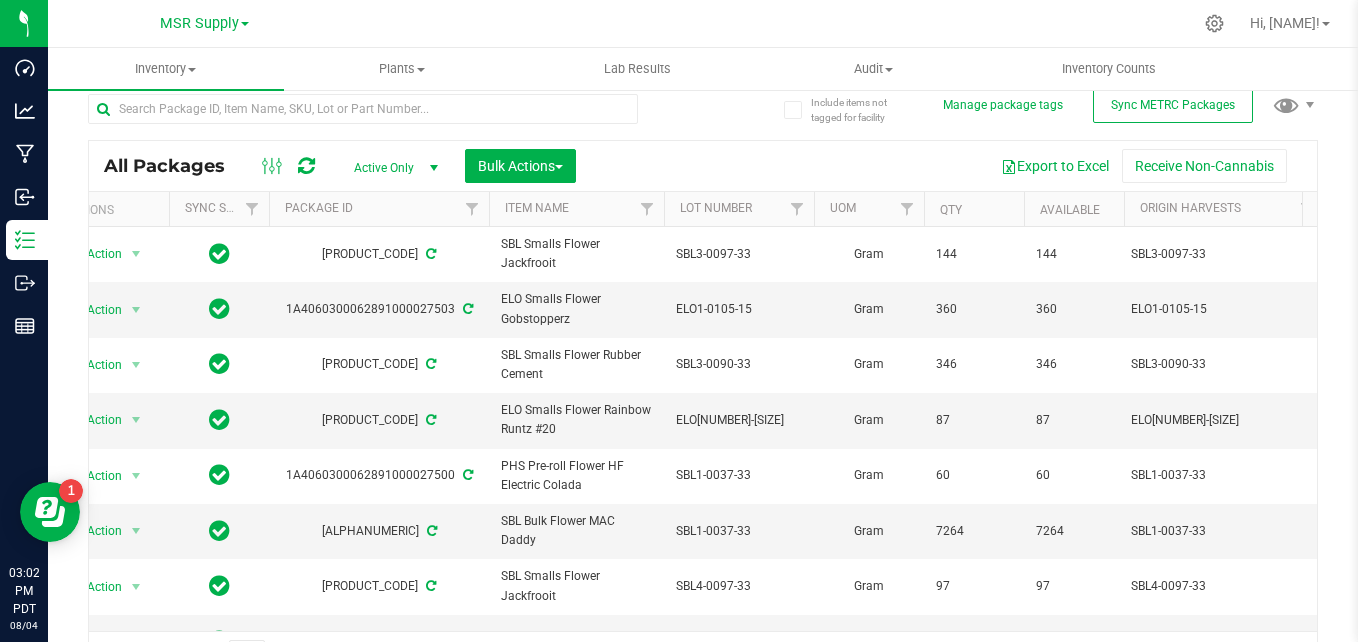 scroll, scrollTop: 0, scrollLeft: 0, axis: both 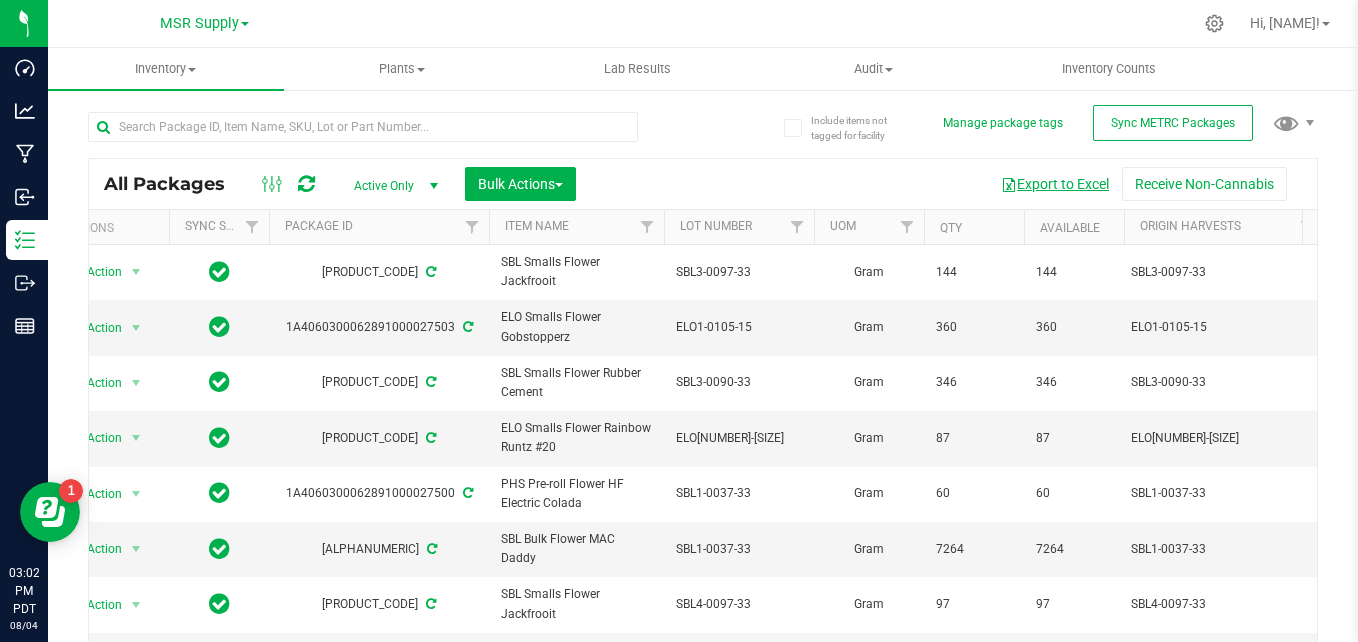 click on "Export to Excel" at bounding box center (1055, 184) 